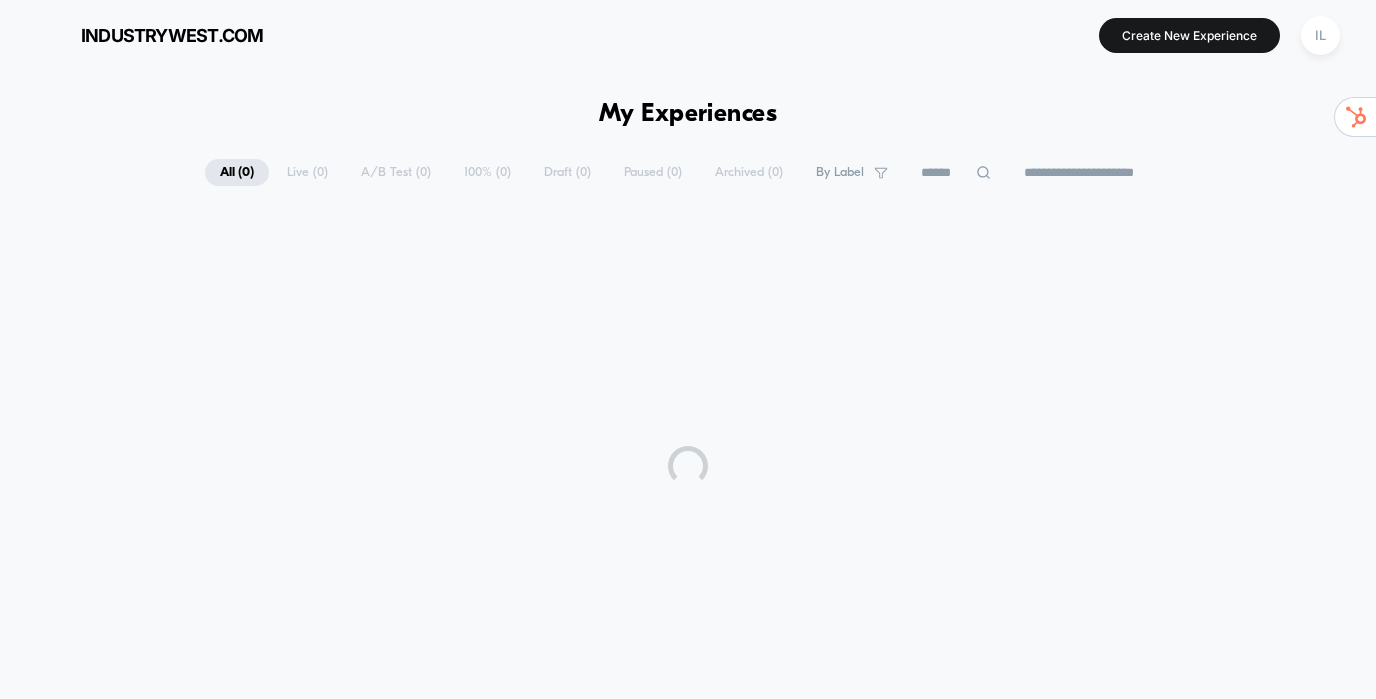 scroll, scrollTop: 0, scrollLeft: 0, axis: both 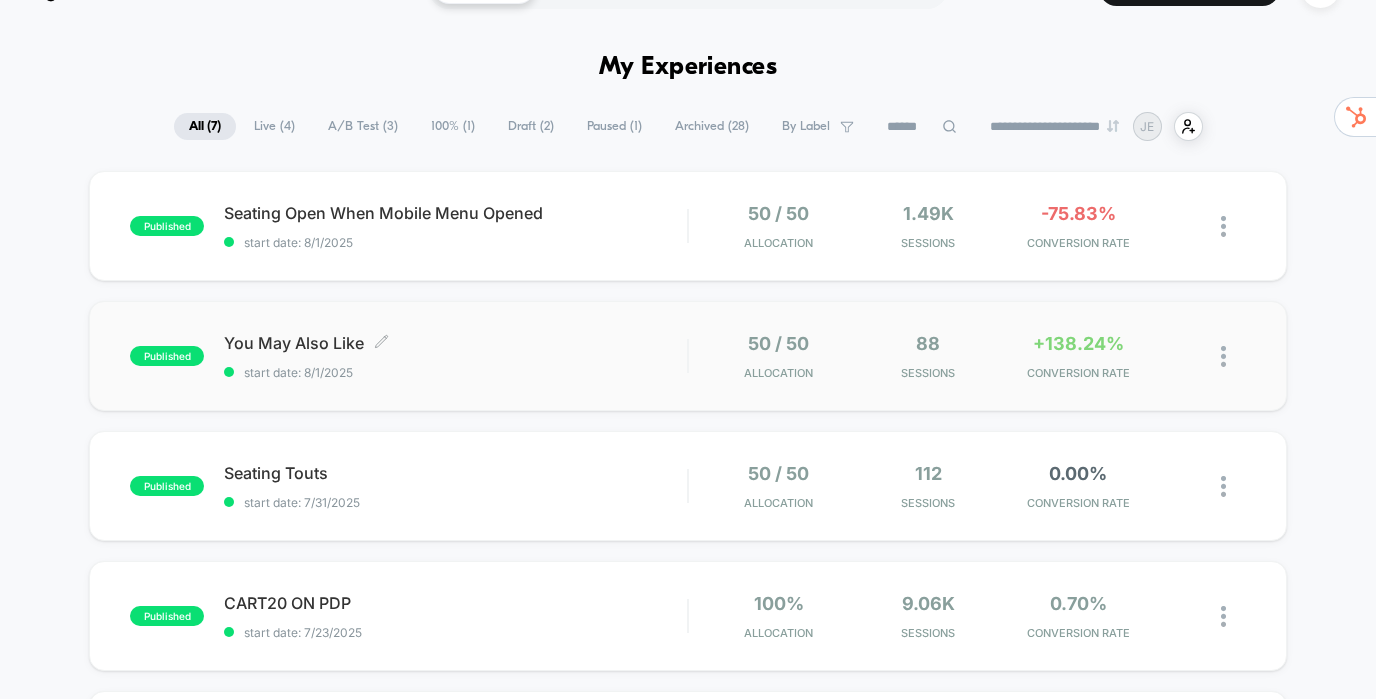 click on "You May Also Like Click to edit experience details" at bounding box center [455, 343] 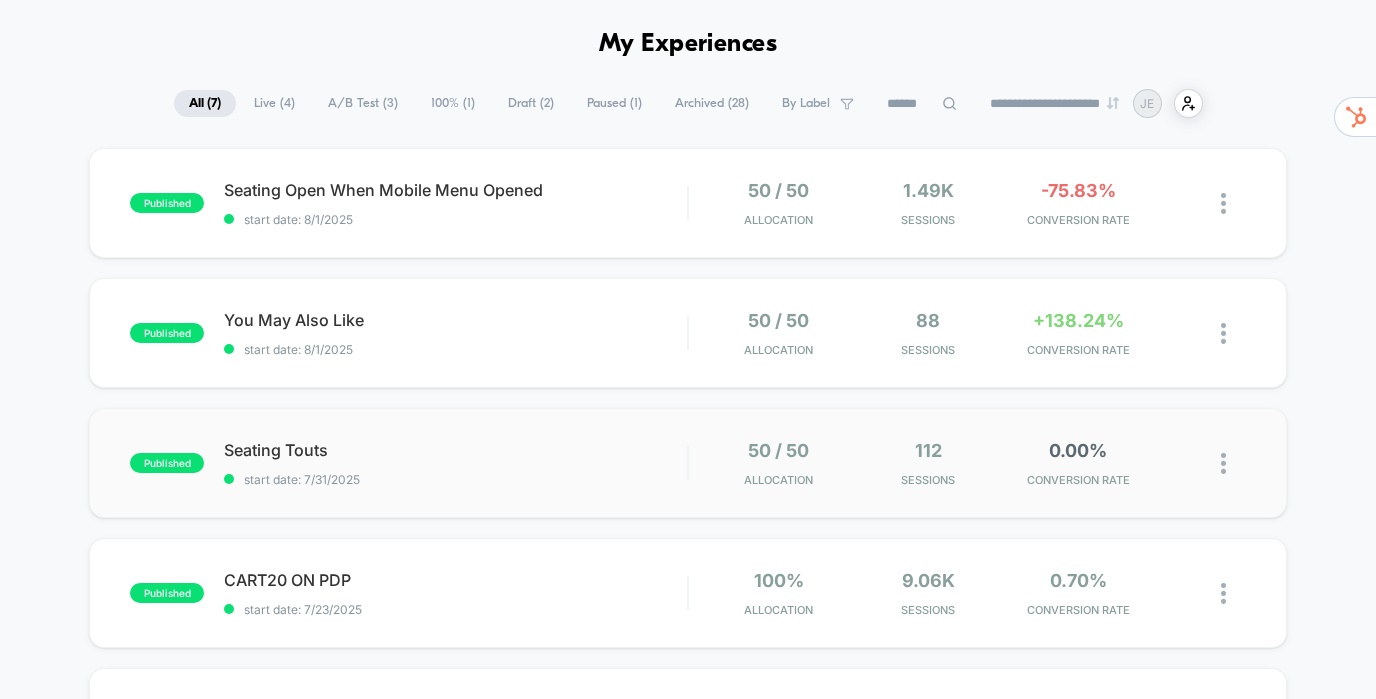 scroll, scrollTop: 84, scrollLeft: 0, axis: vertical 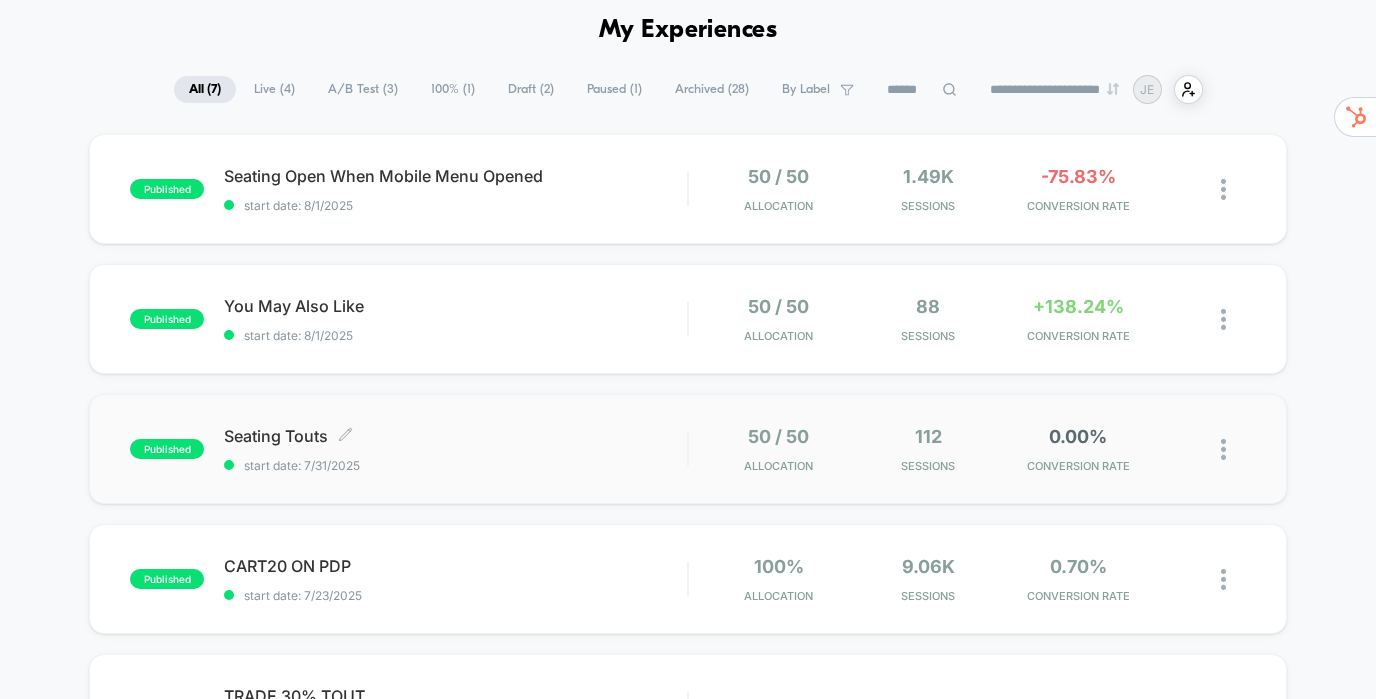 click on "start date: 7/31/2025" at bounding box center [455, 465] 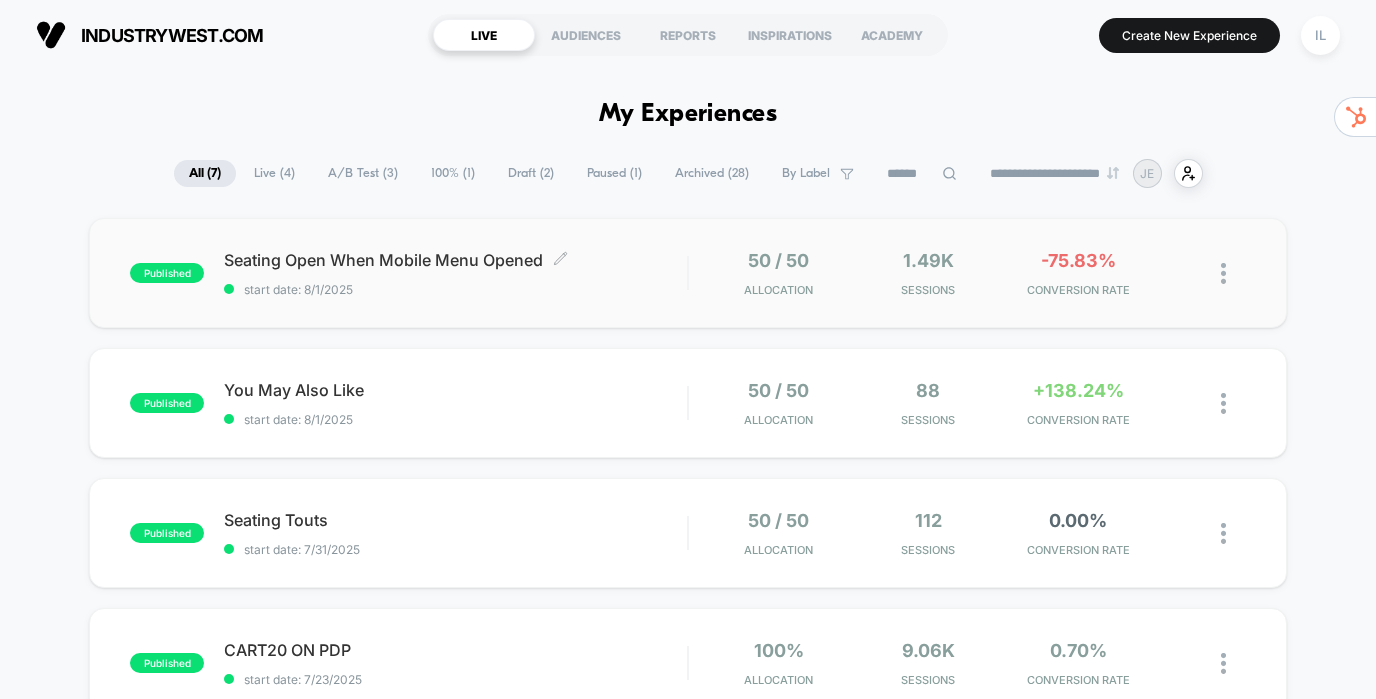 click on "start date: 8/1/2025" at bounding box center (455, 289) 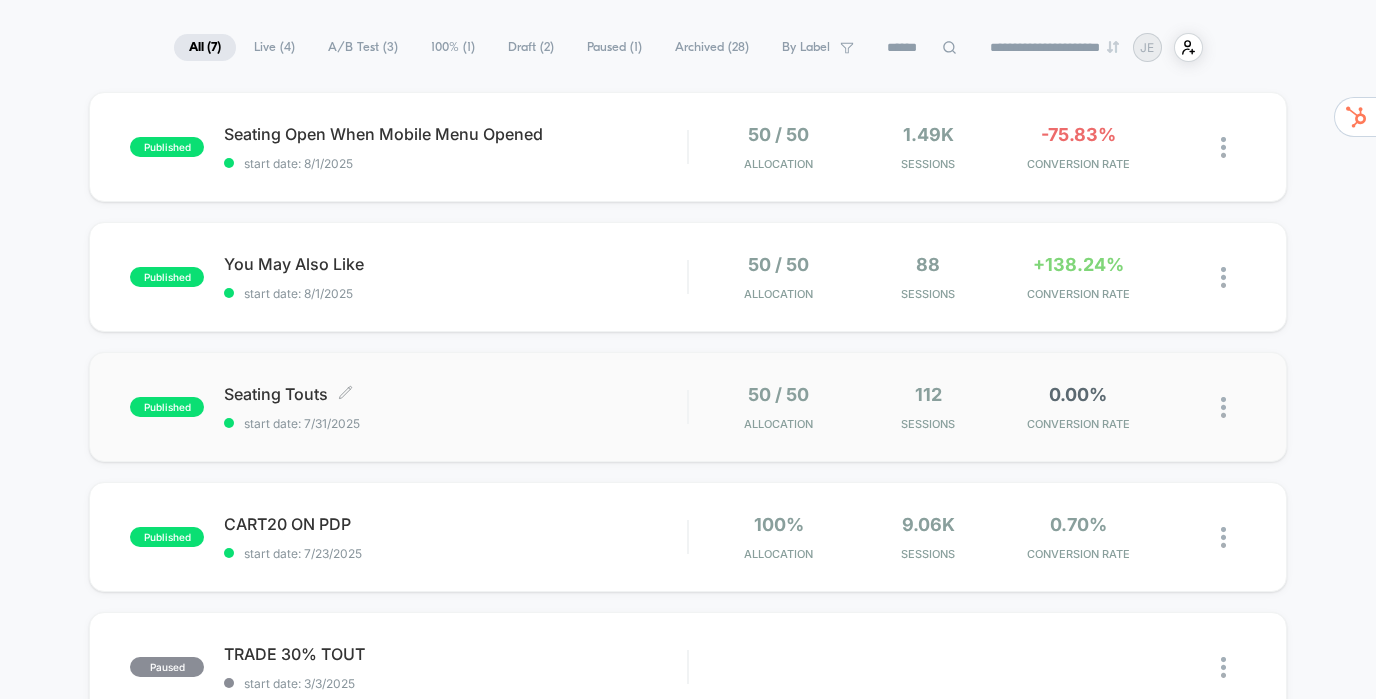 scroll, scrollTop: 0, scrollLeft: 0, axis: both 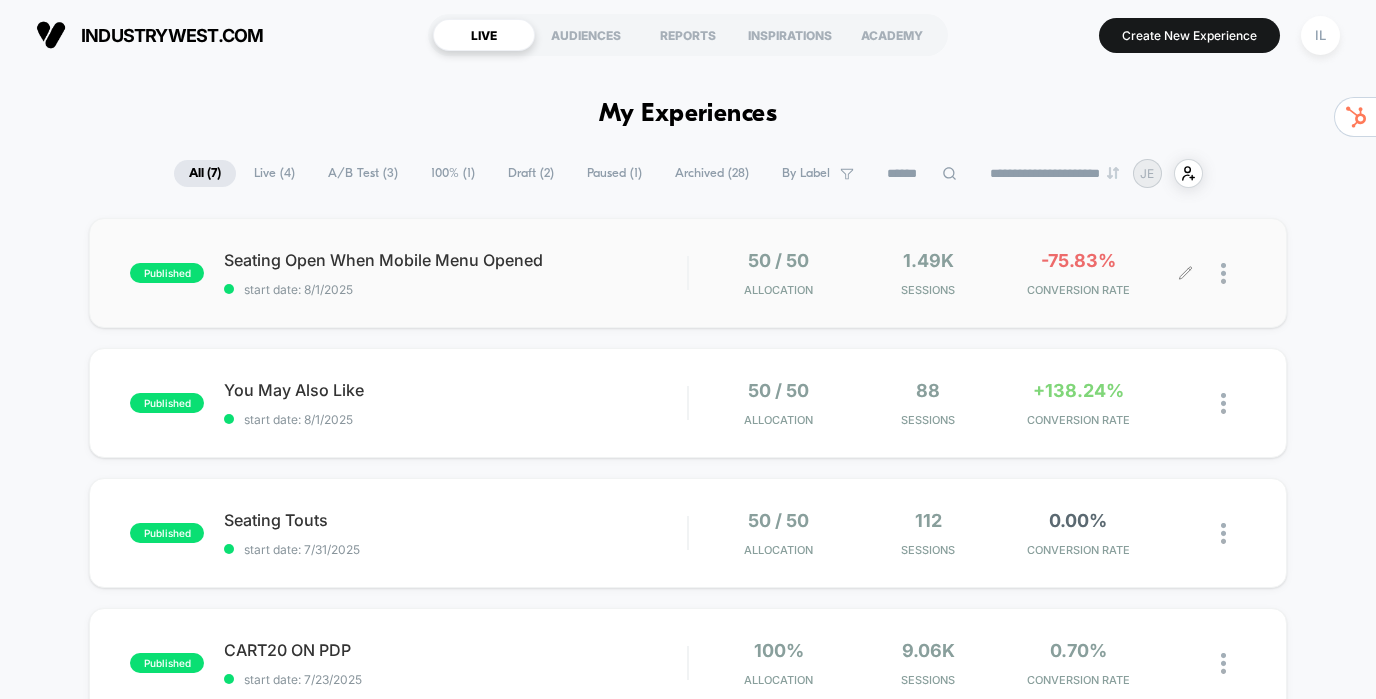click at bounding box center (1216, 273) 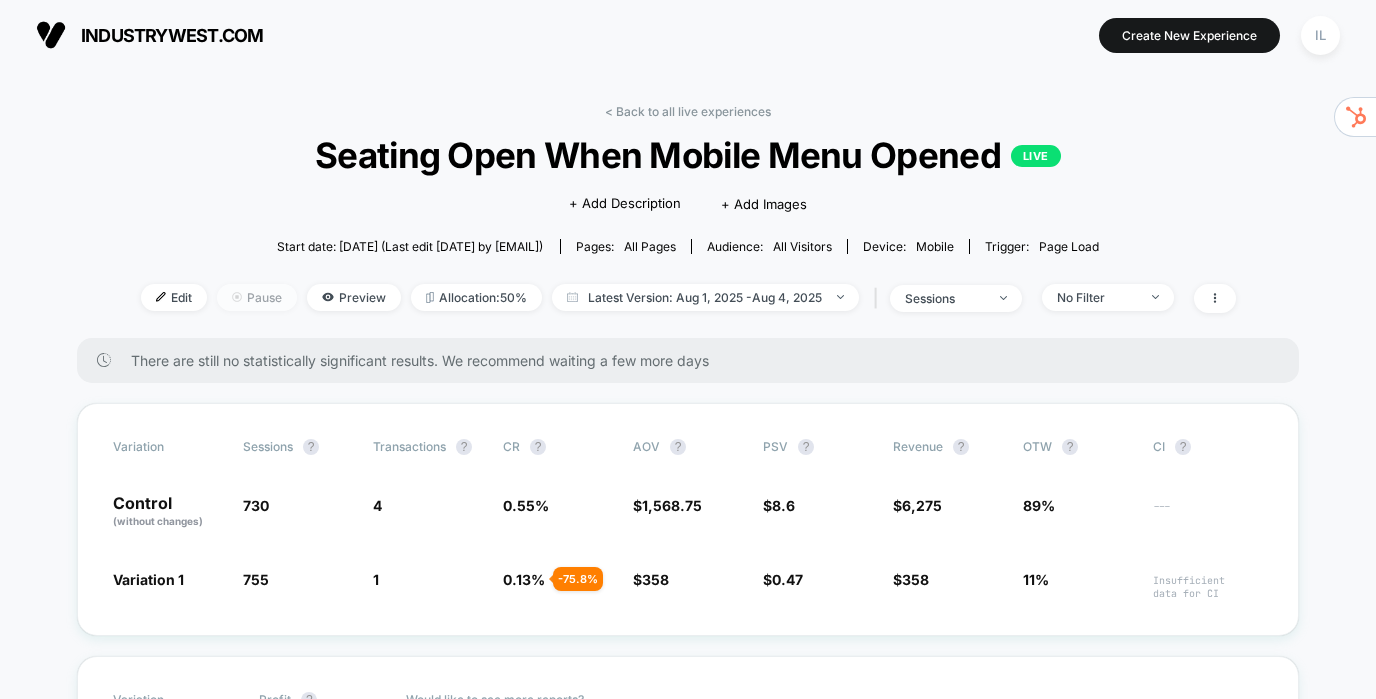 click on "Pause" at bounding box center (257, 297) 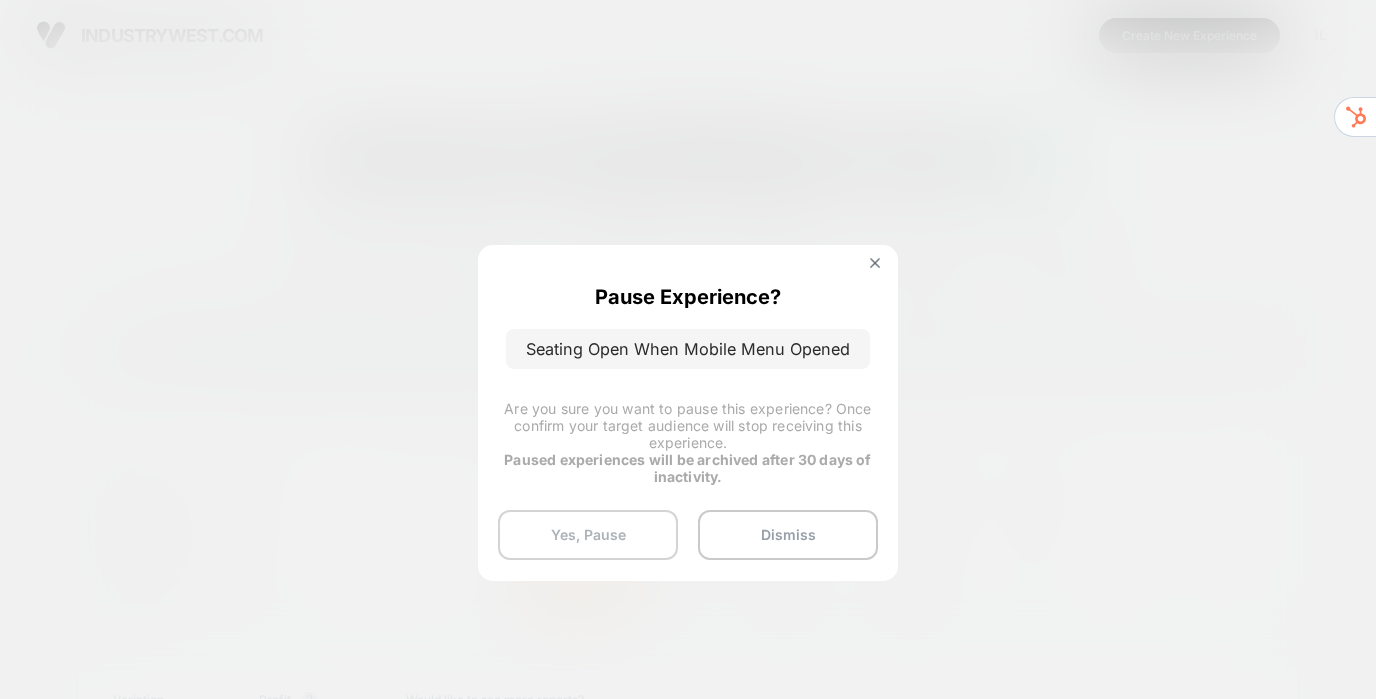 click on "Yes, Pause" at bounding box center (588, 535) 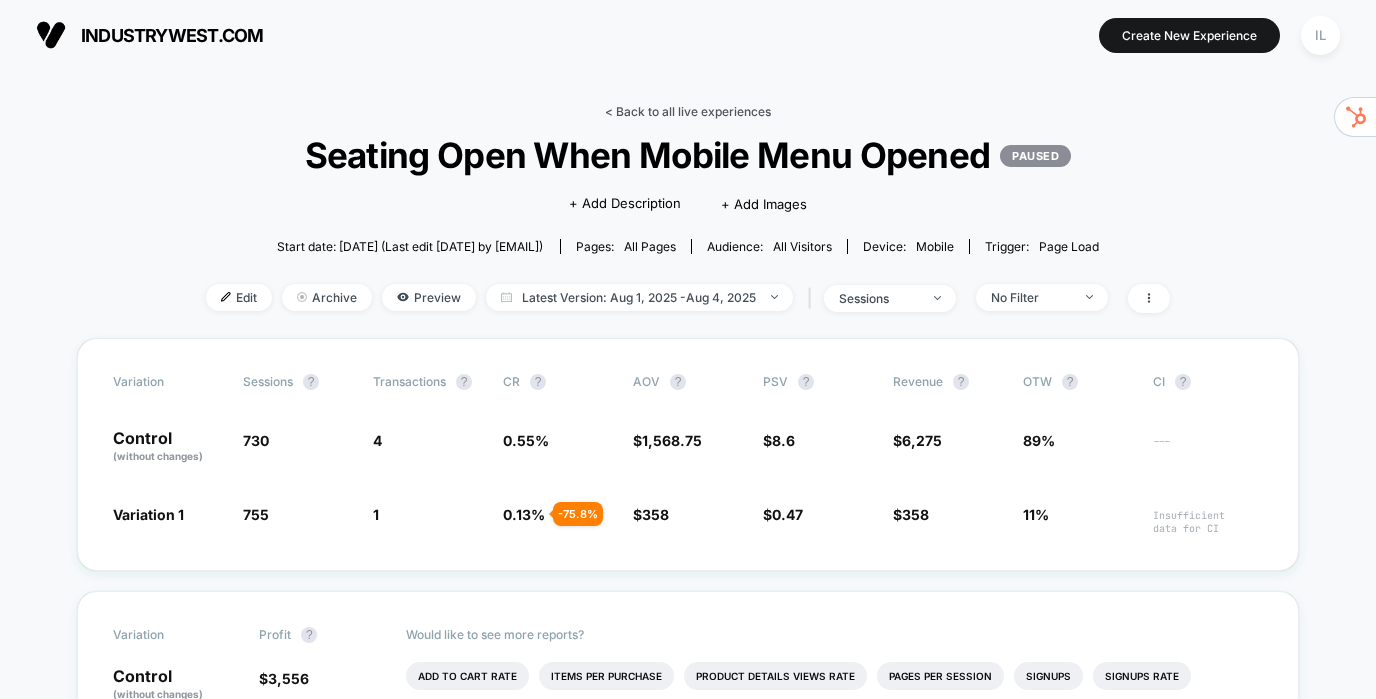click on "< Back to all live experiences" at bounding box center (688, 111) 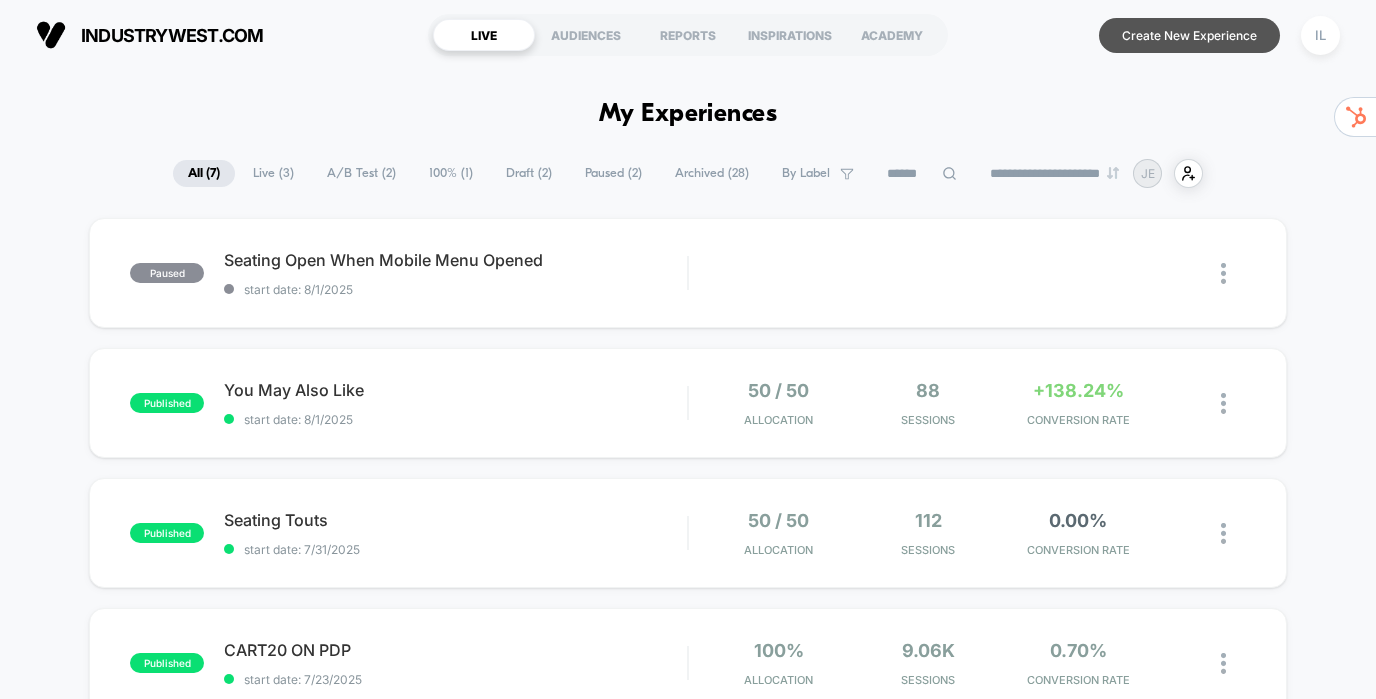 click on "Create New Experience" at bounding box center [1189, 35] 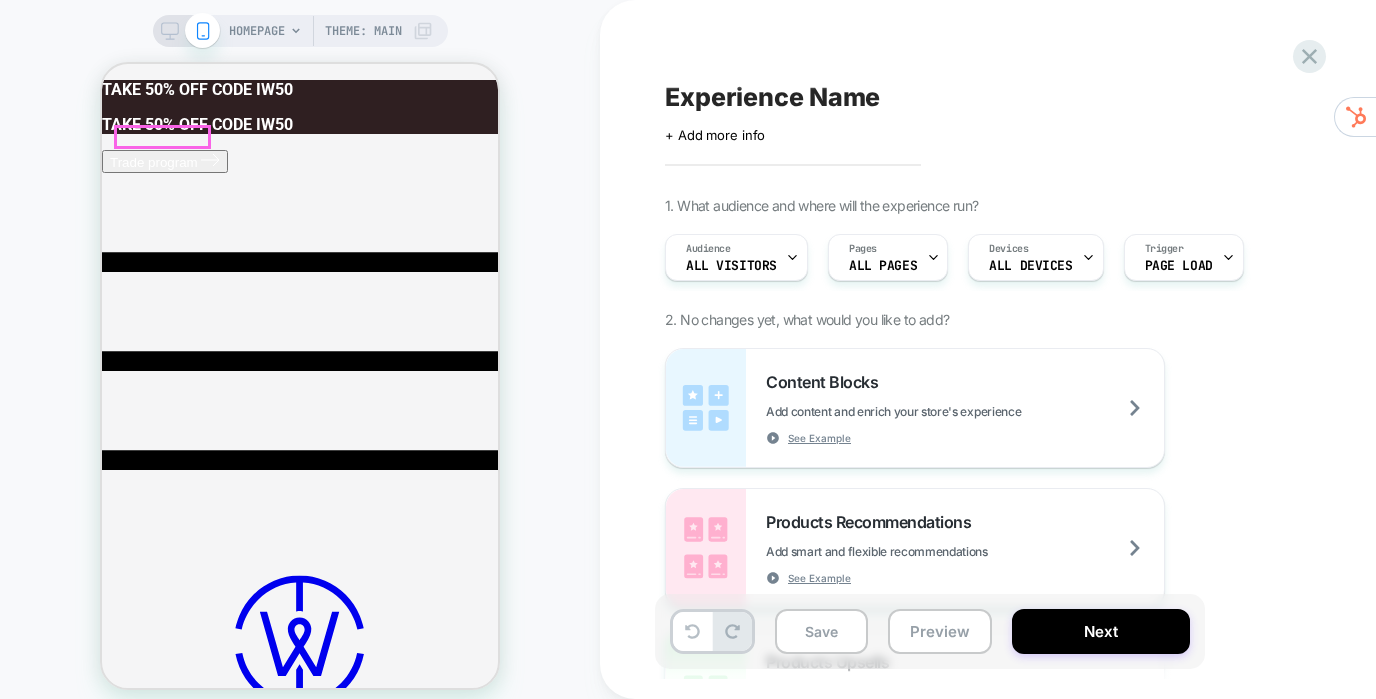 scroll, scrollTop: 0, scrollLeft: 0, axis: both 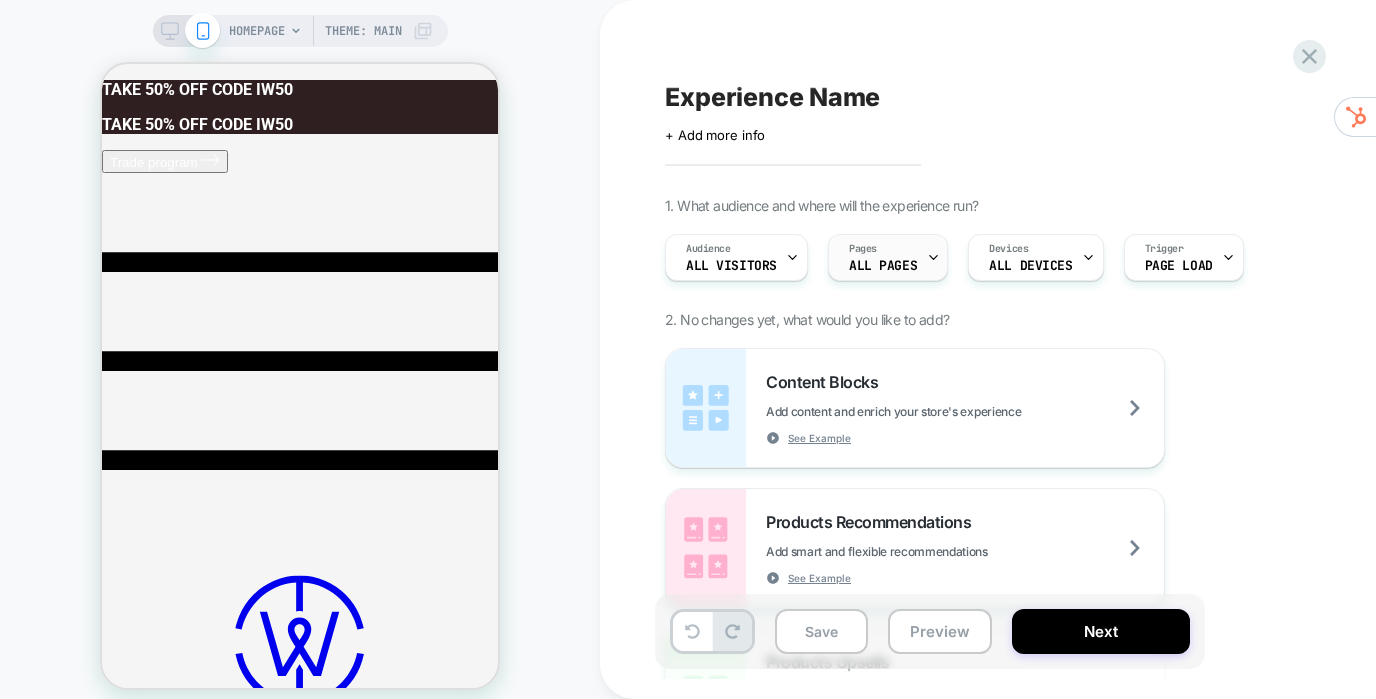 click on "ALL PAGES" at bounding box center [883, 266] 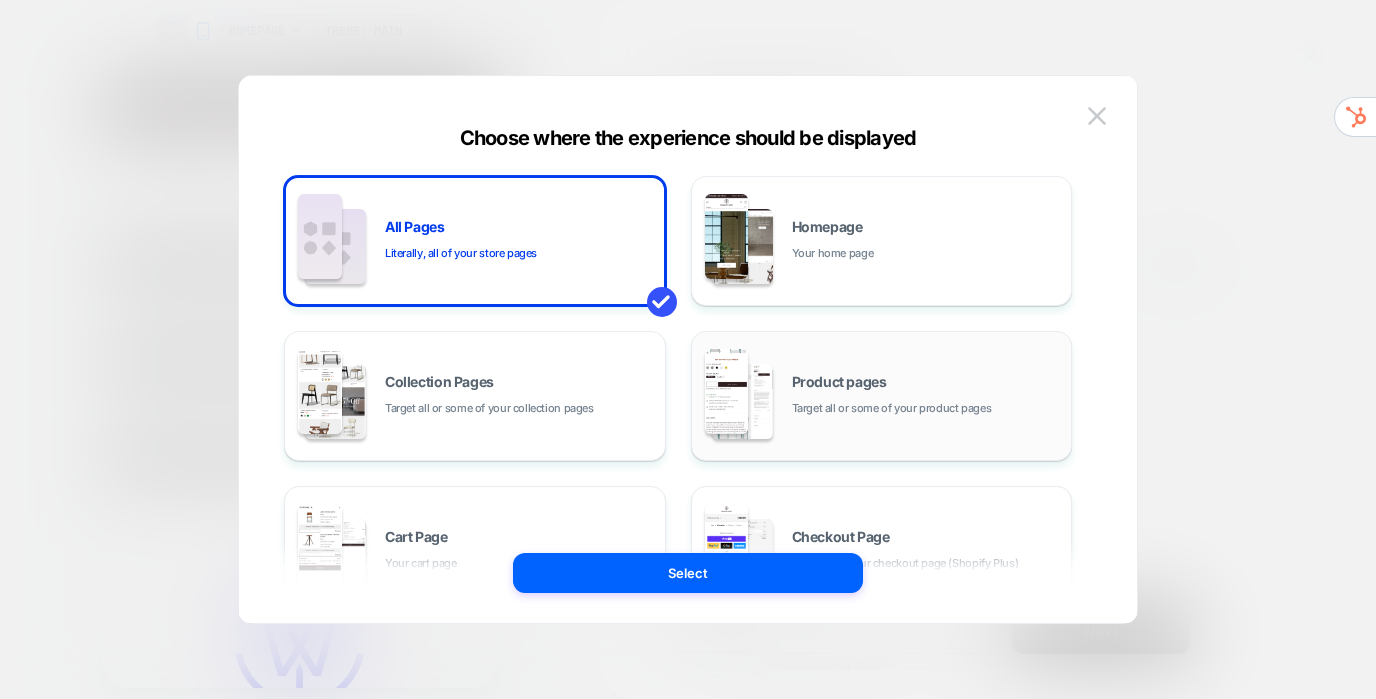 click on "Product pages Target all or some of your product pages" at bounding box center [927, 396] 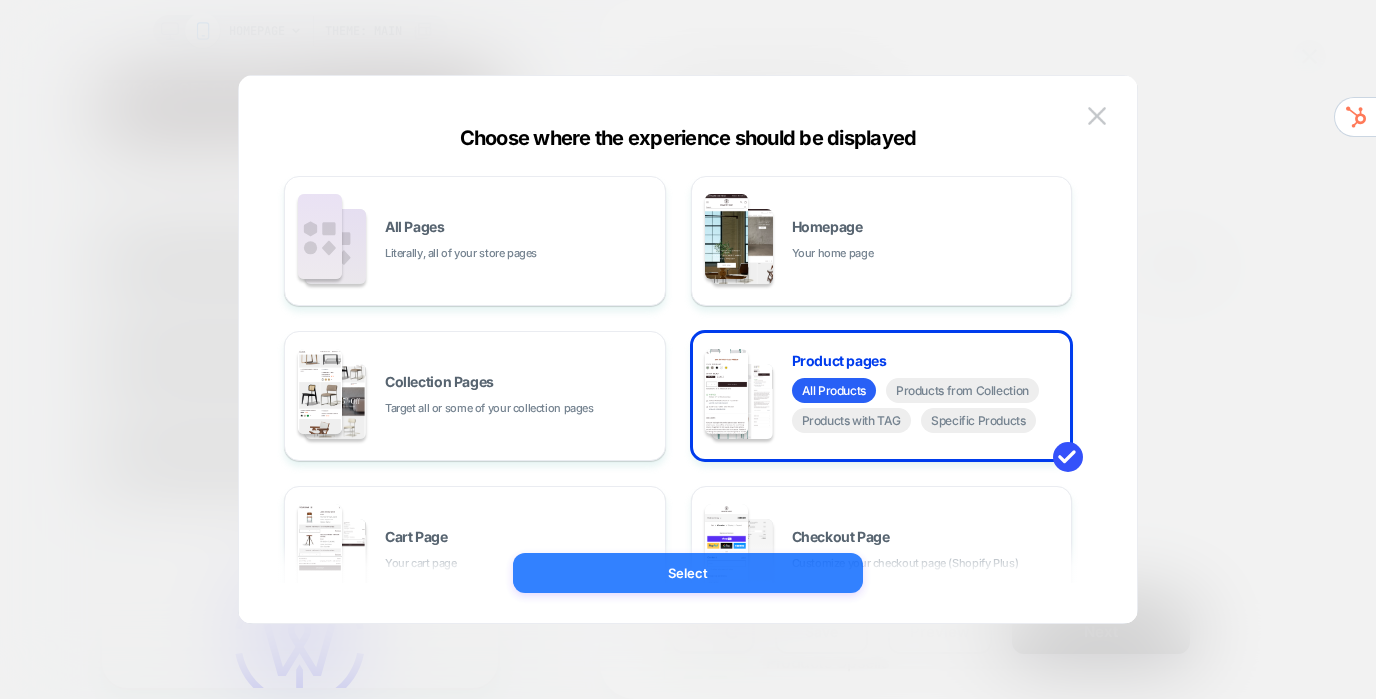 click on "Select" at bounding box center (688, 573) 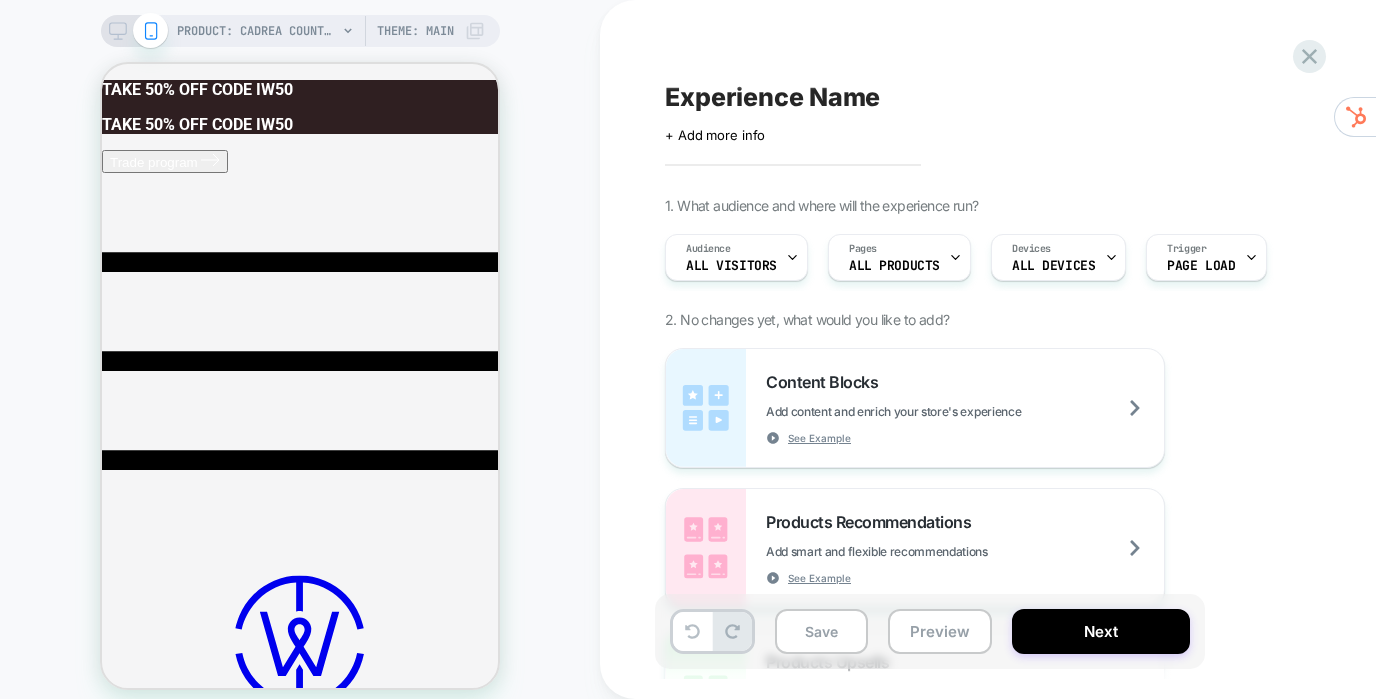 scroll, scrollTop: 0, scrollLeft: 0, axis: both 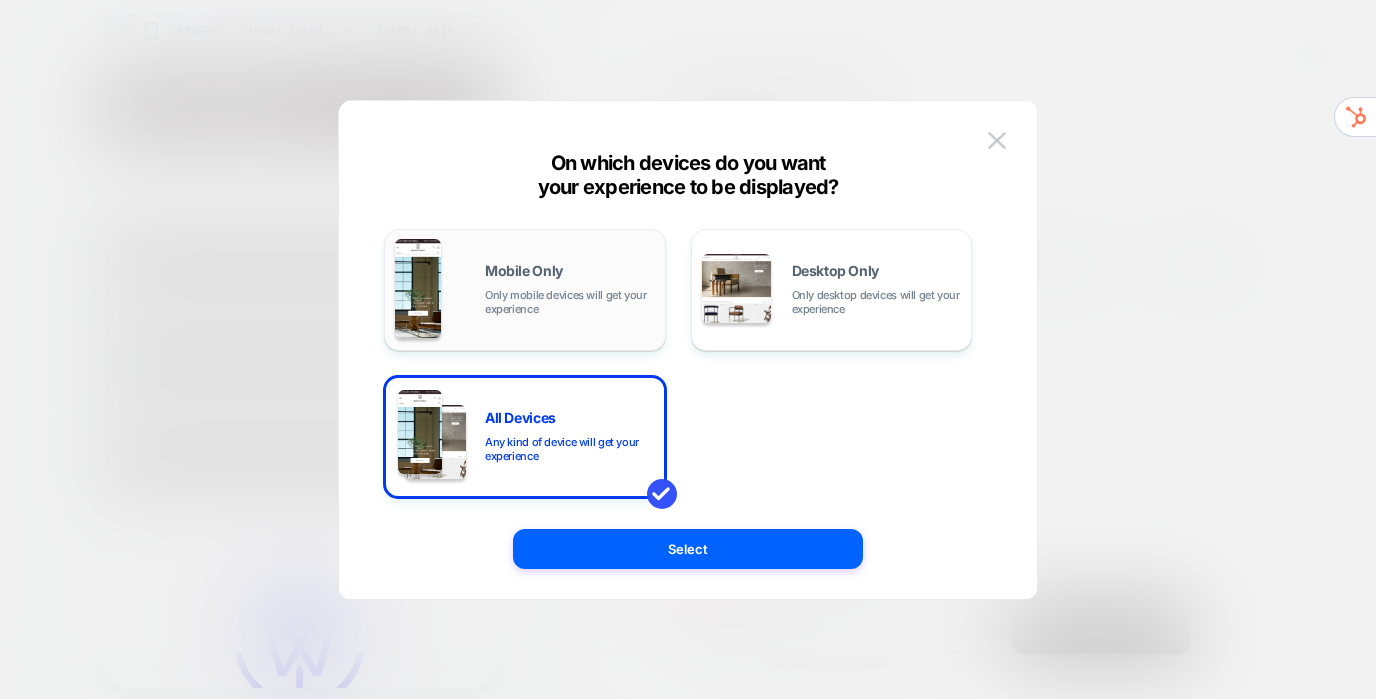 click on "Only mobile devices will get your experience" at bounding box center [570, 302] 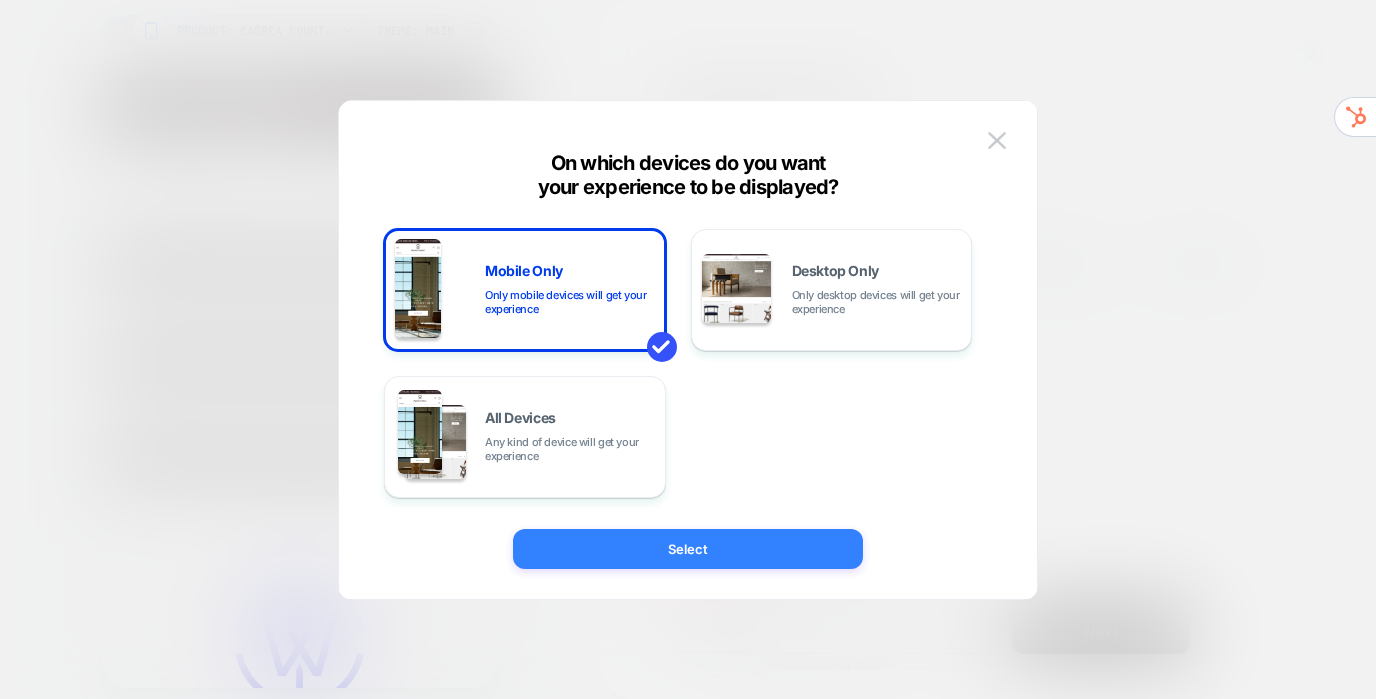 click on "Select" at bounding box center [688, 549] 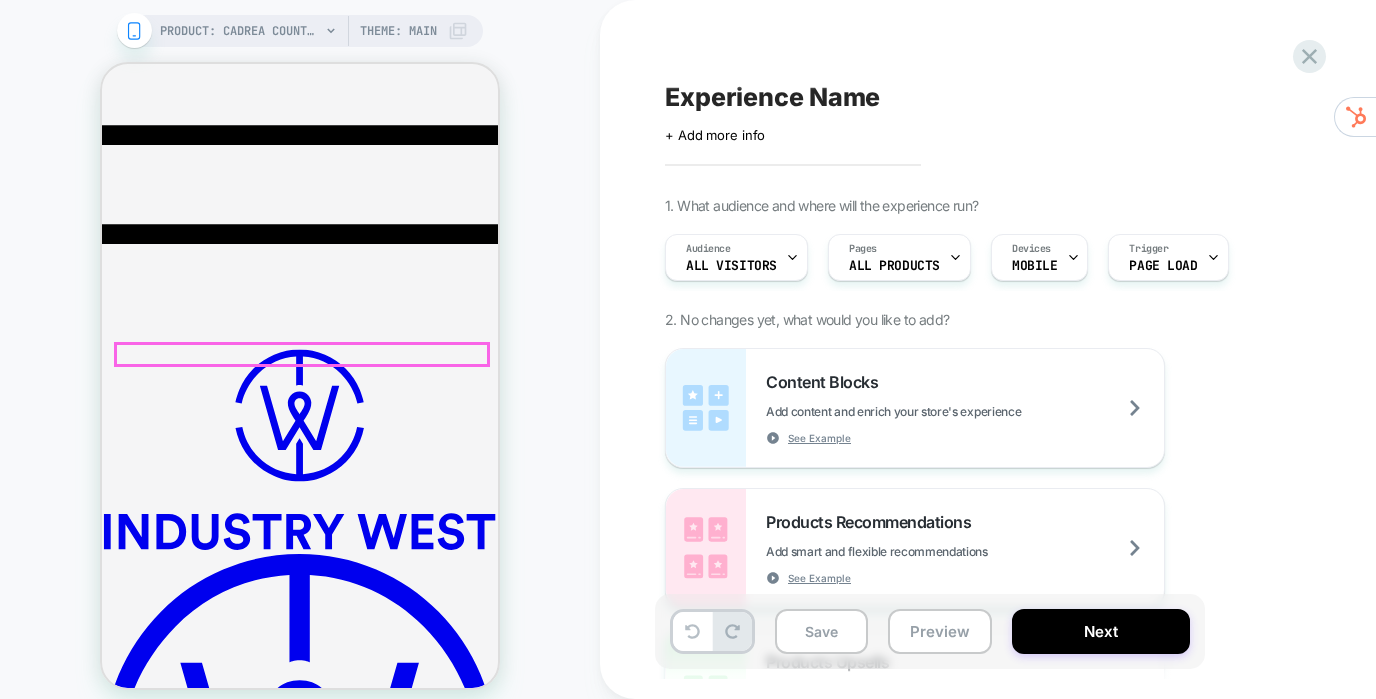 scroll, scrollTop: 383, scrollLeft: 0, axis: vertical 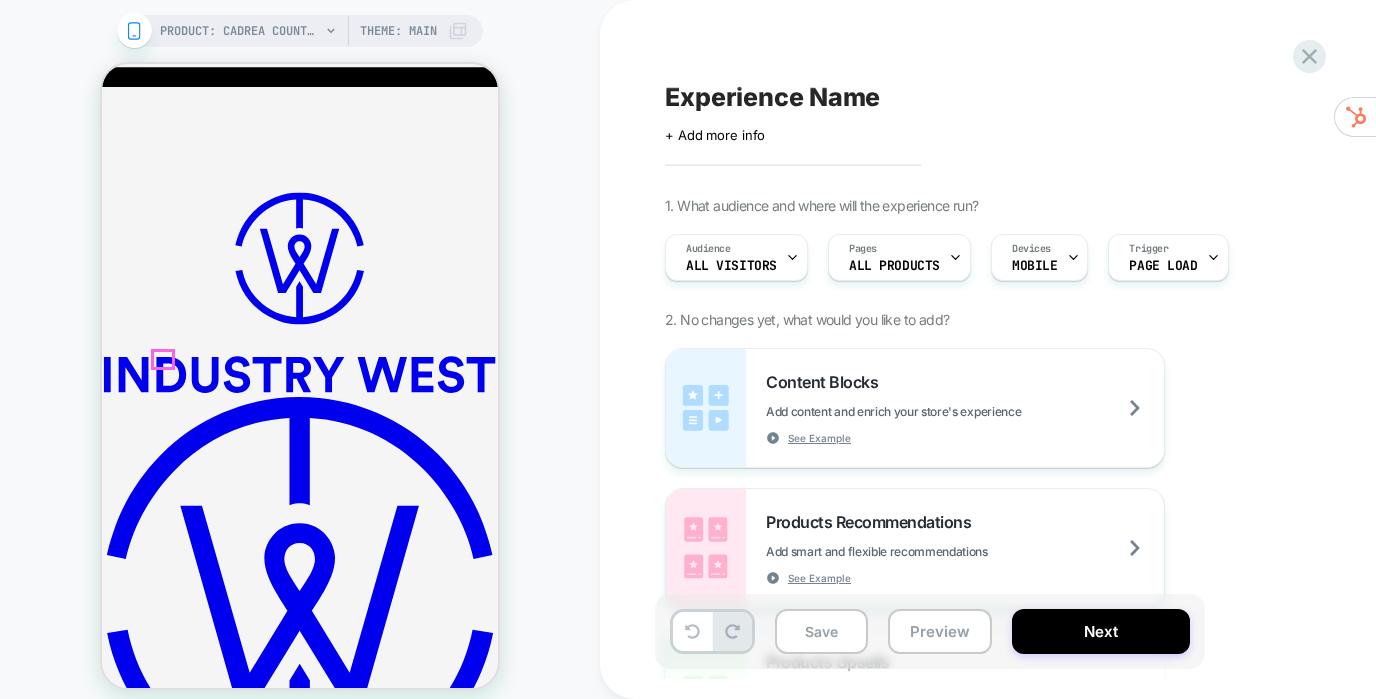 click on "*" at bounding box center [152, 55453] 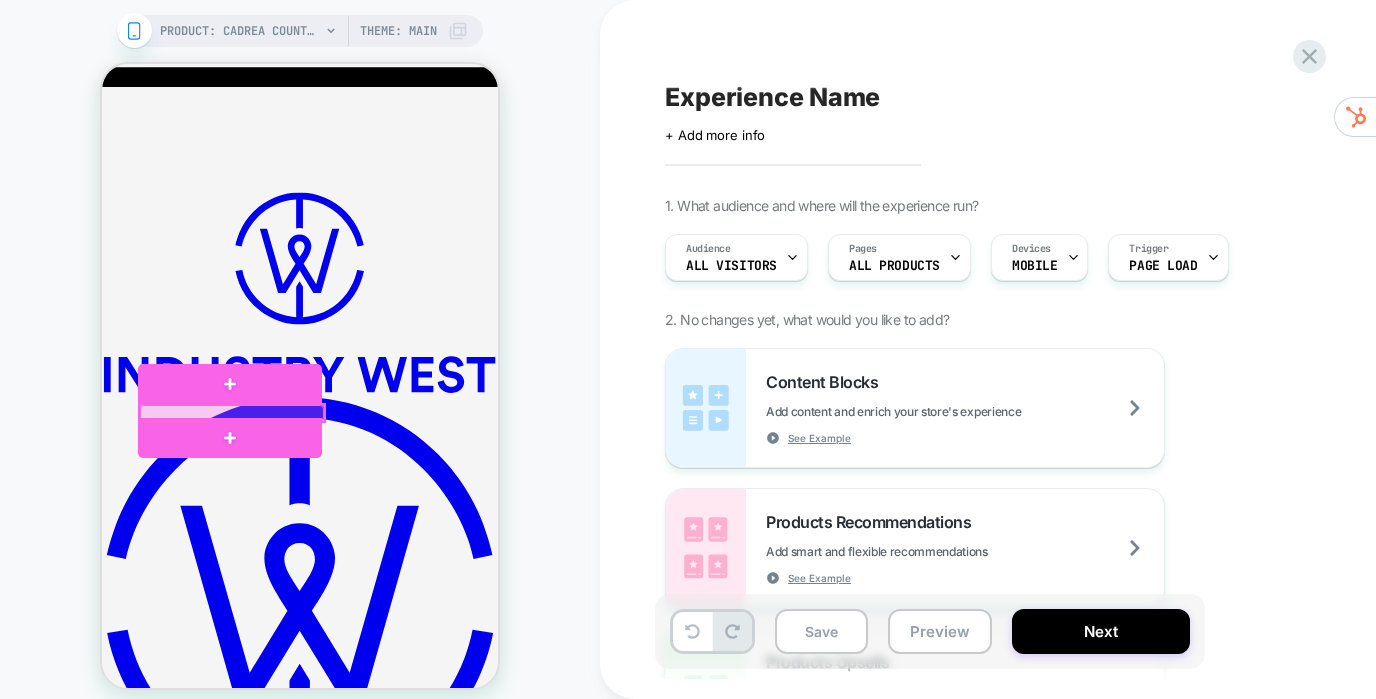 type on "*" 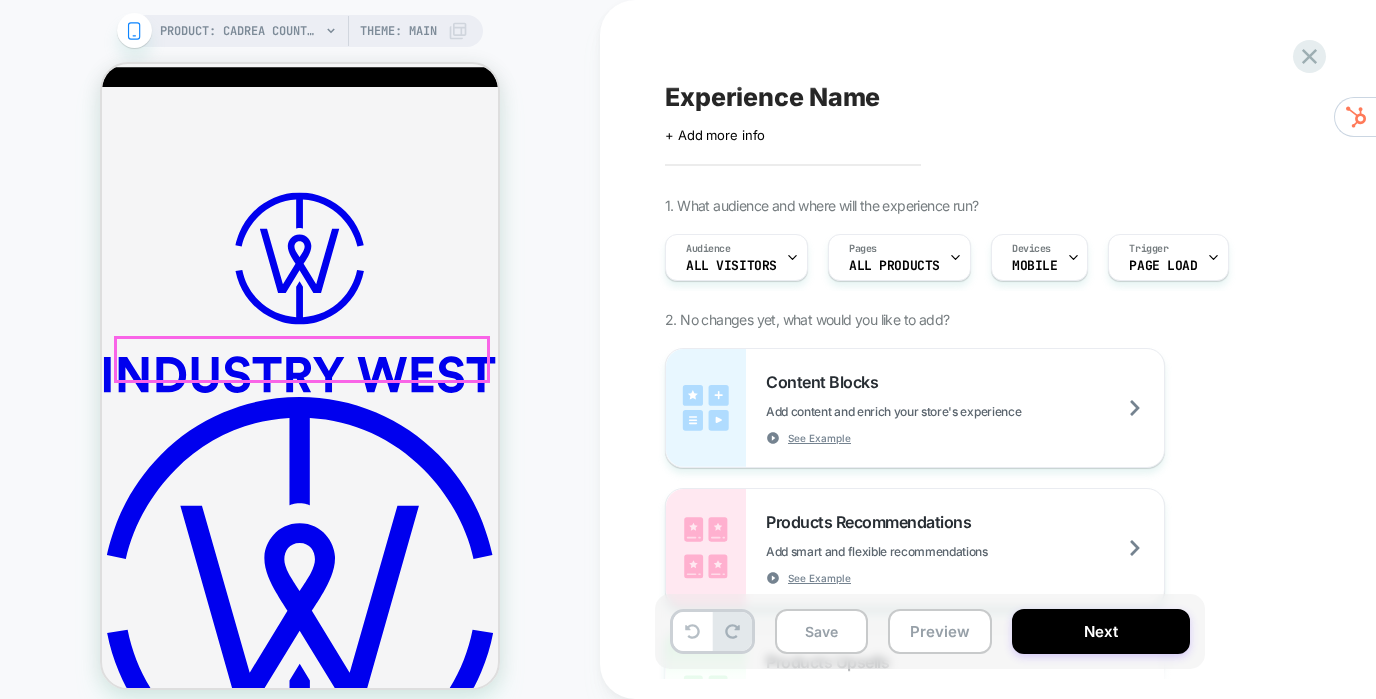 type on "*" 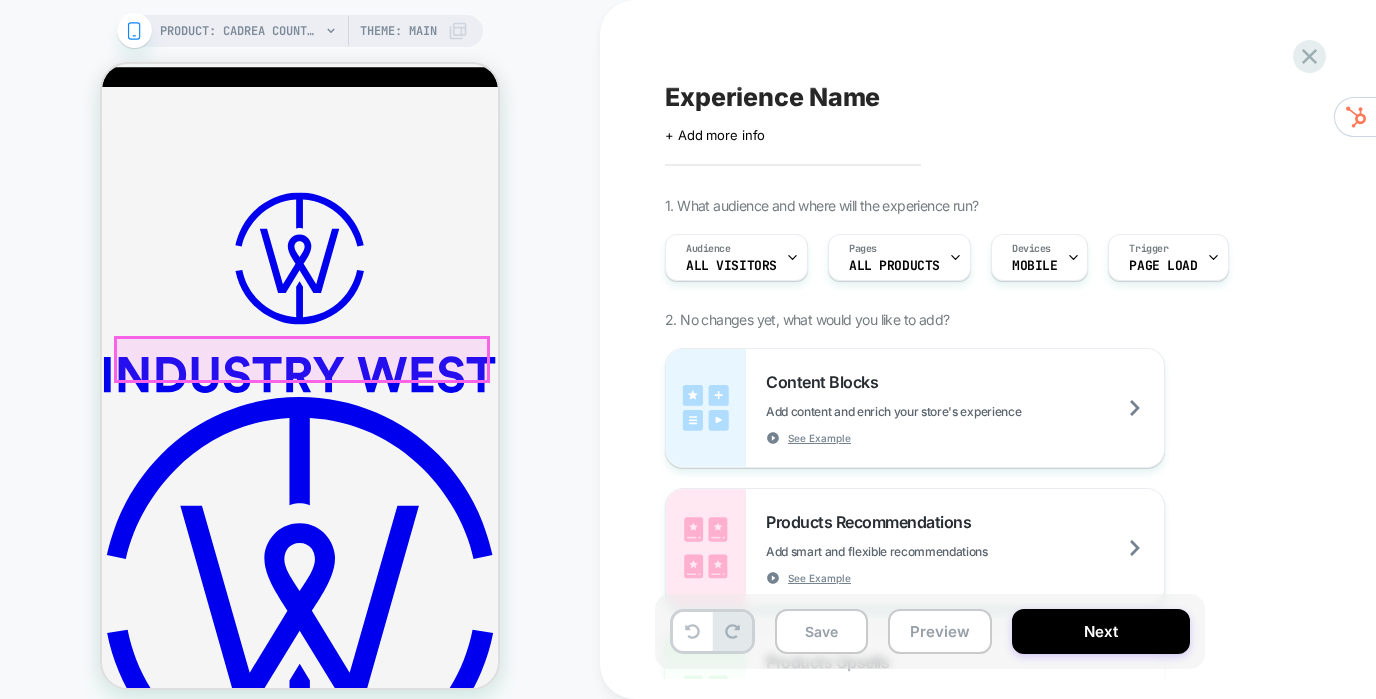 click on "Add to bag $205" at bounding box center [142, 55481] 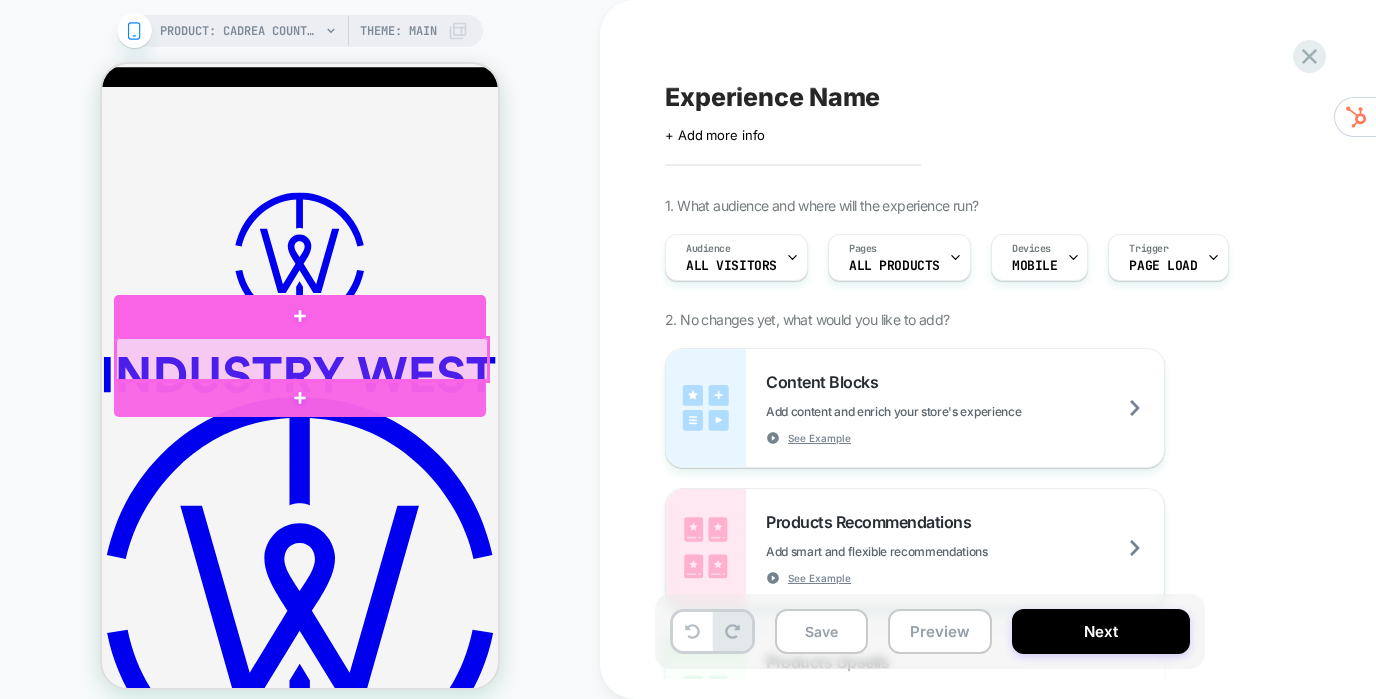 click at bounding box center [302, 359] 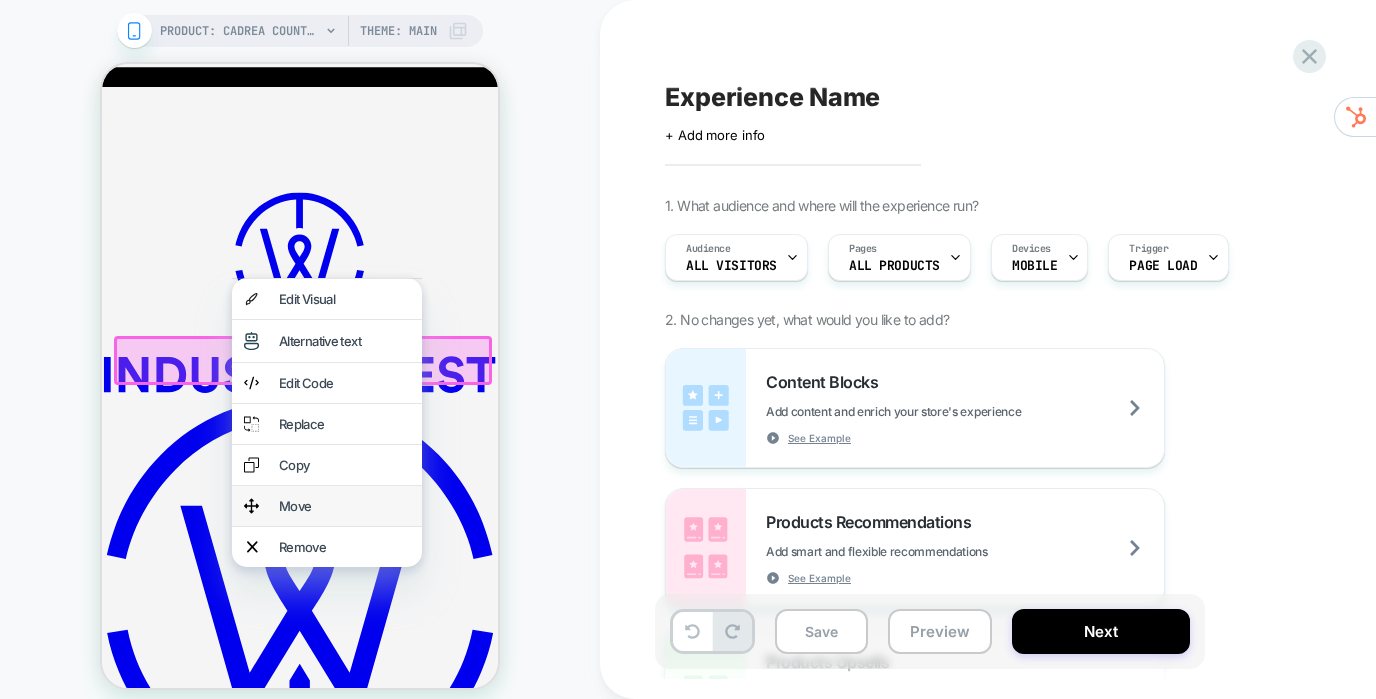 click on "Move" at bounding box center (344, 506) 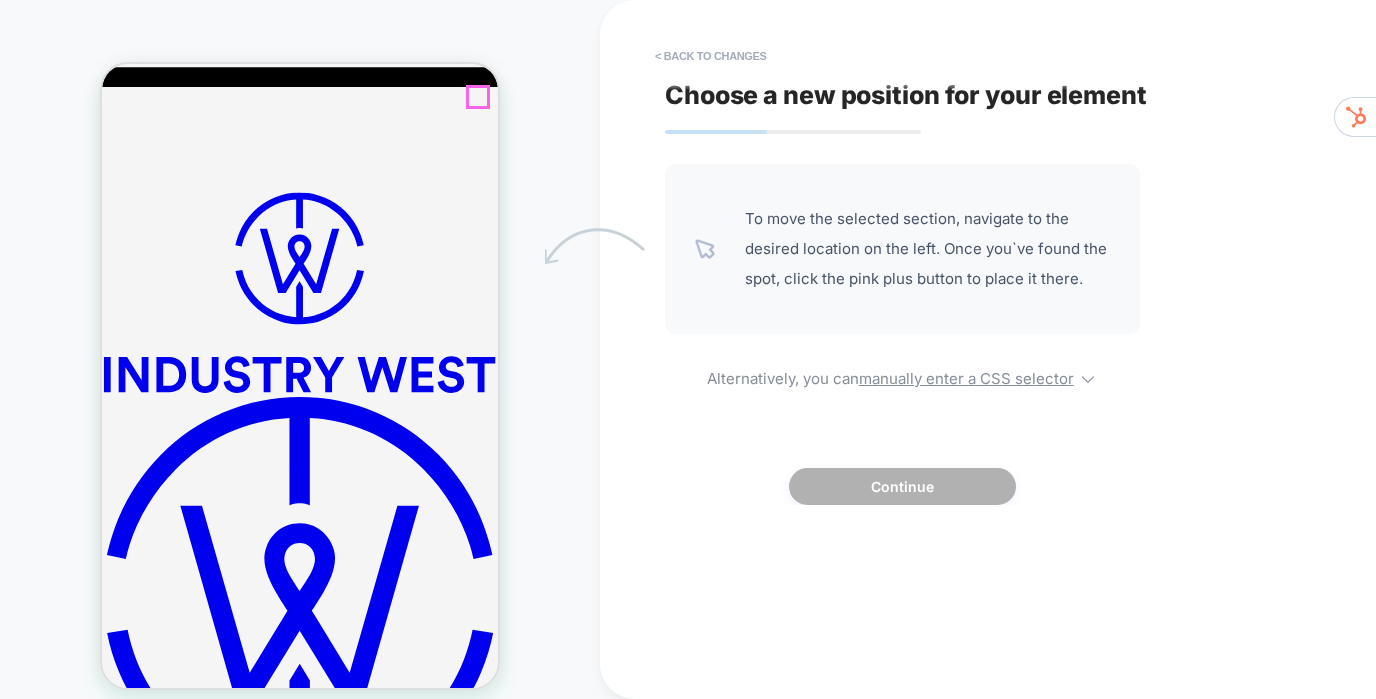 click 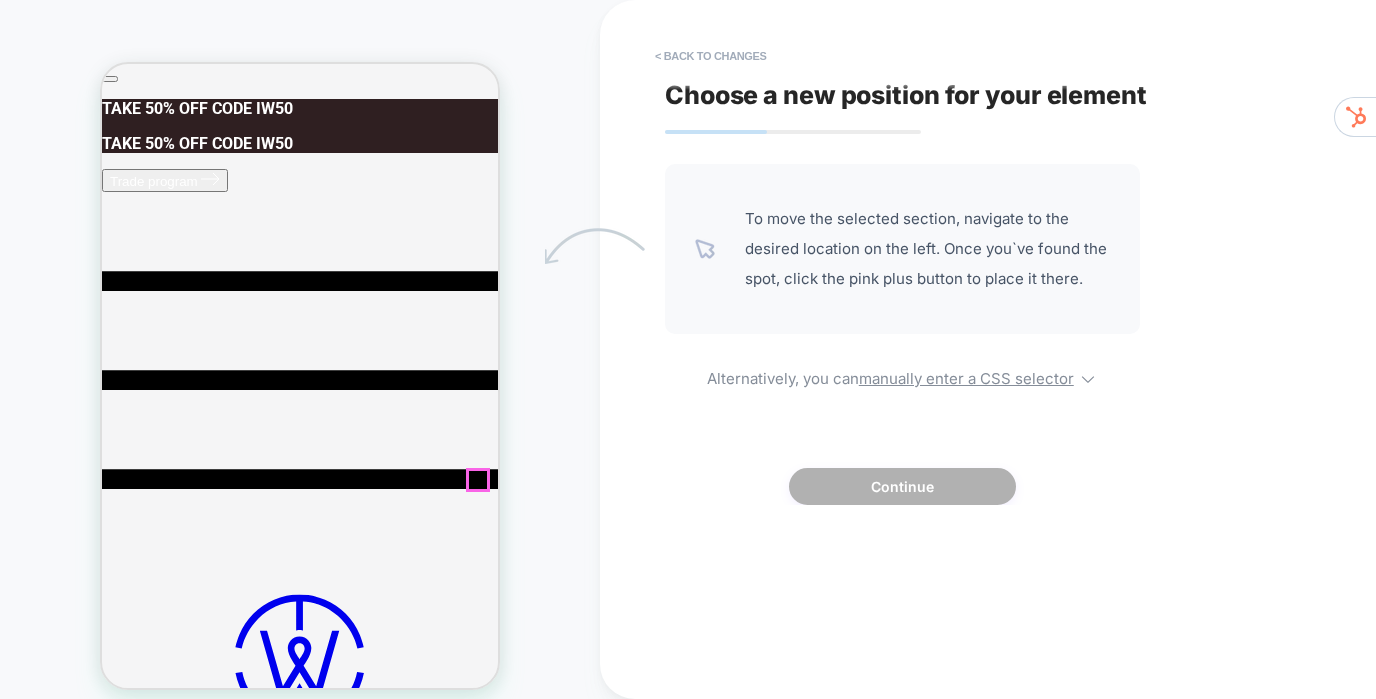 scroll, scrollTop: 0, scrollLeft: 0, axis: both 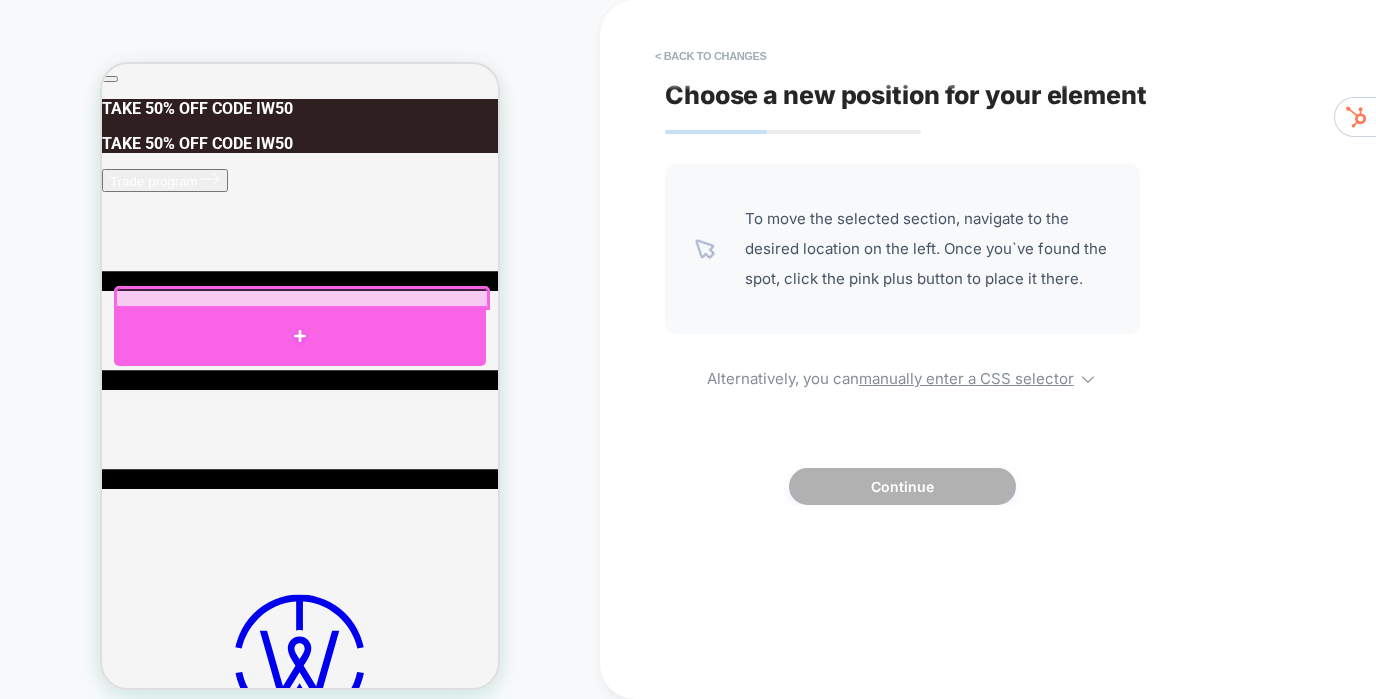click at bounding box center (300, 336) 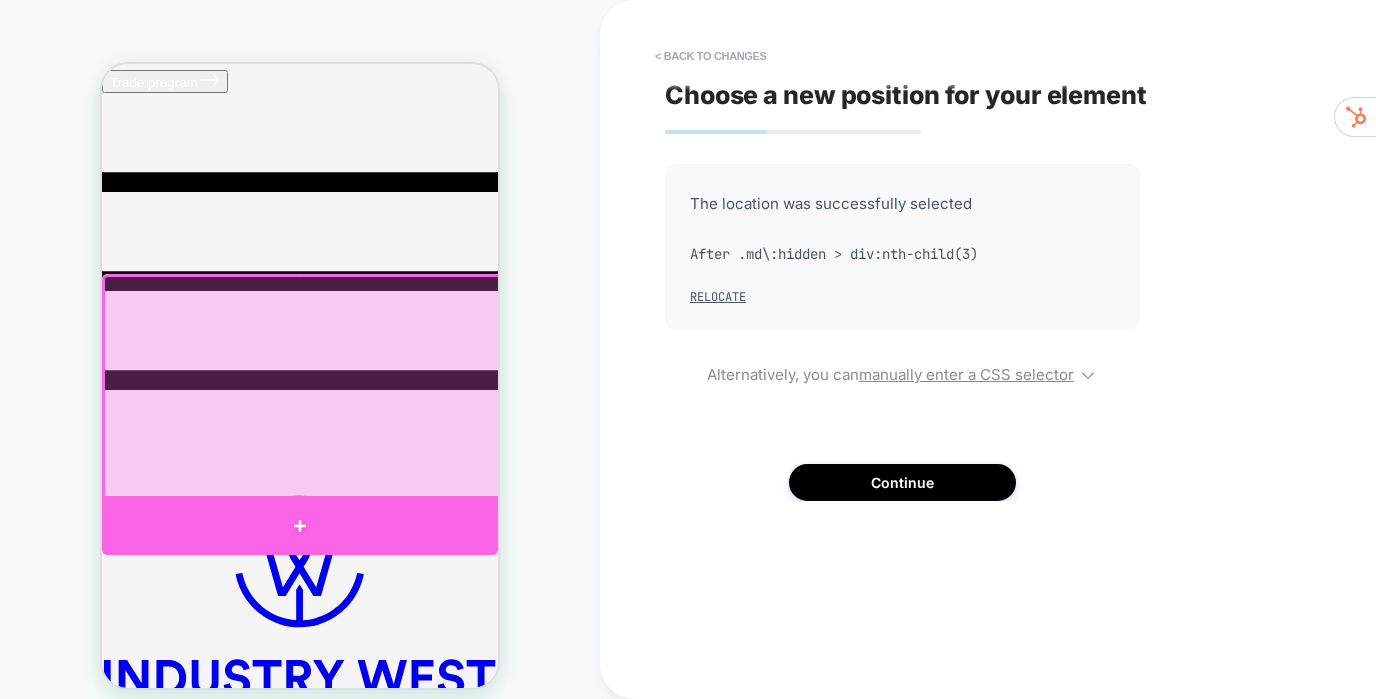 scroll, scrollTop: 121, scrollLeft: 0, axis: vertical 